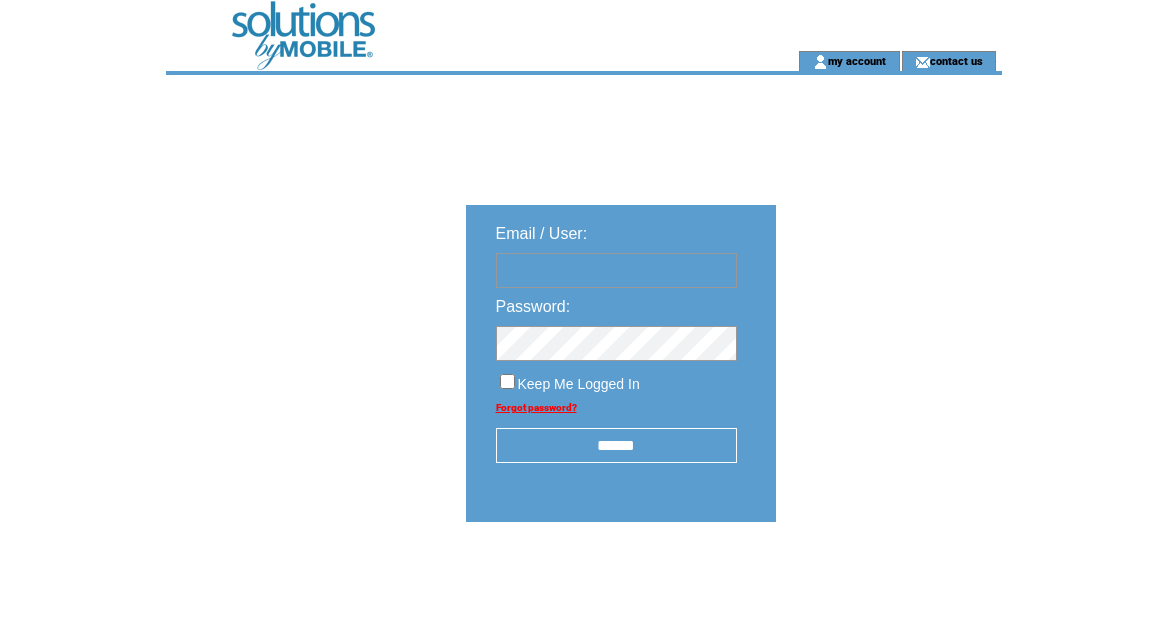 scroll, scrollTop: 0, scrollLeft: 0, axis: both 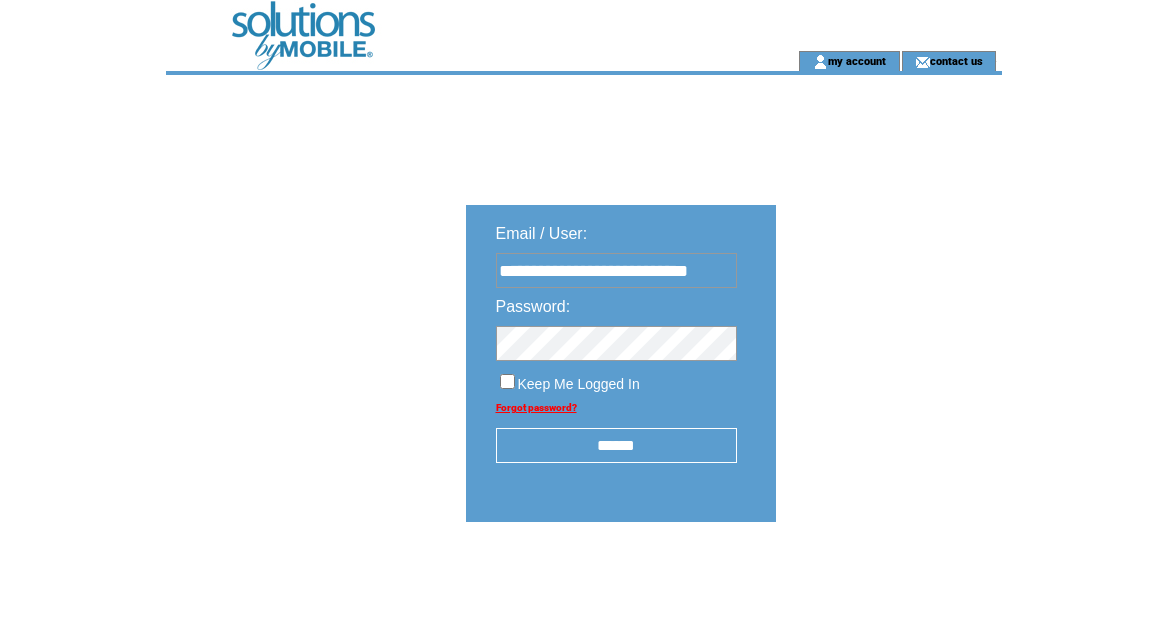 click on "******" at bounding box center (616, 445) 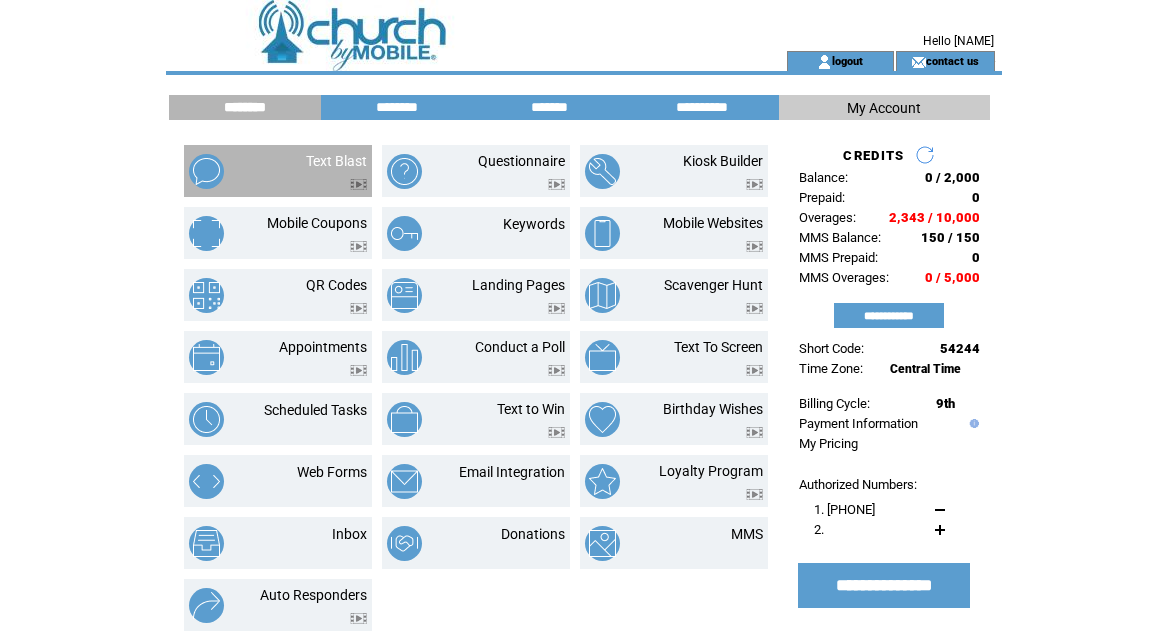 scroll, scrollTop: 0, scrollLeft: 0, axis: both 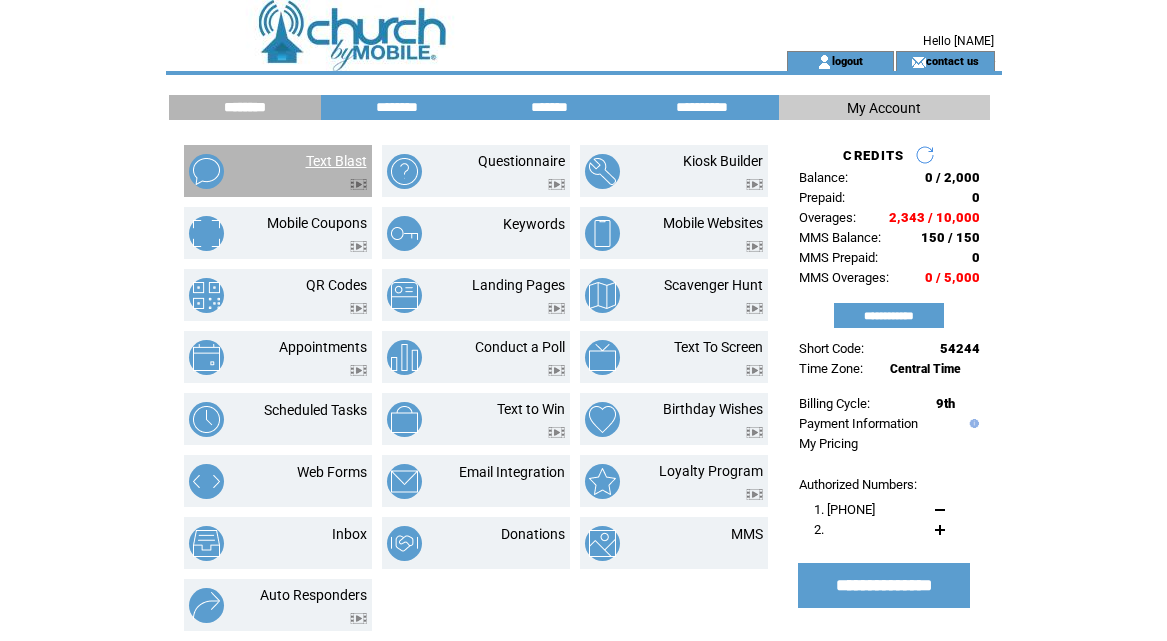 click on "Text Blast" at bounding box center (336, 161) 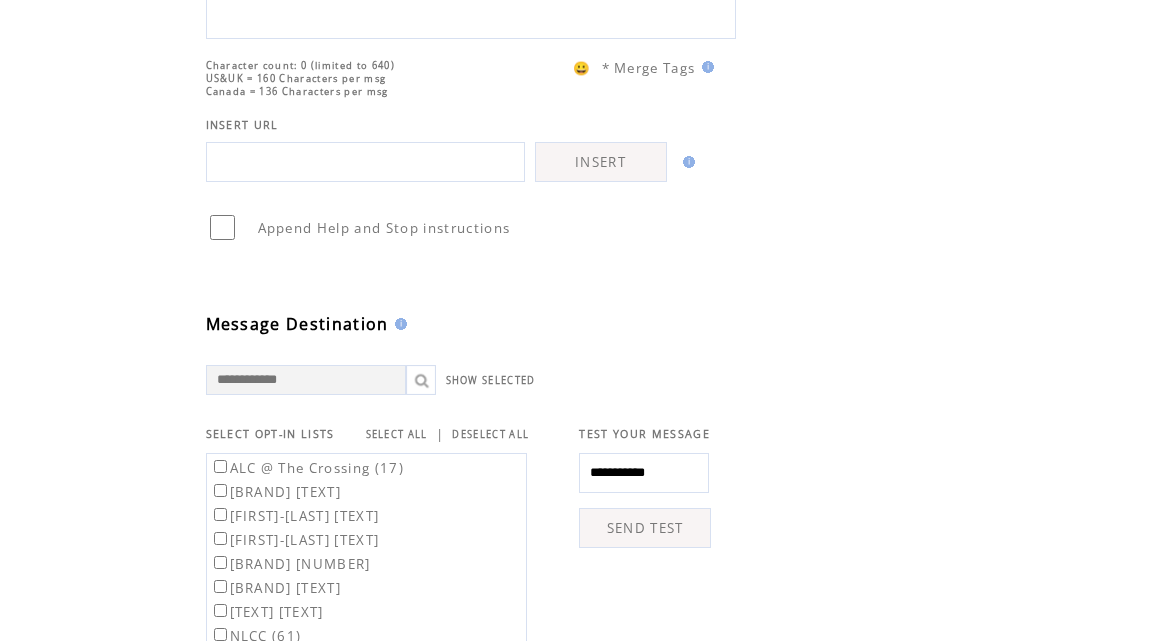 scroll, scrollTop: 428, scrollLeft: 0, axis: vertical 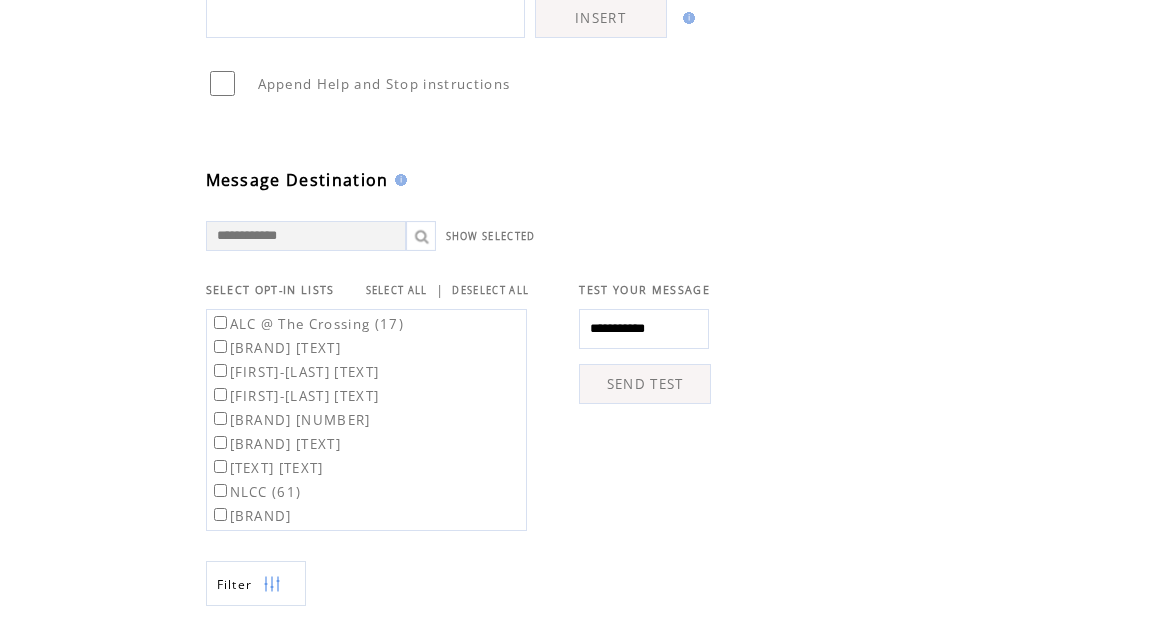 click on "[BRAND] [TEXT]" at bounding box center (307, 324) 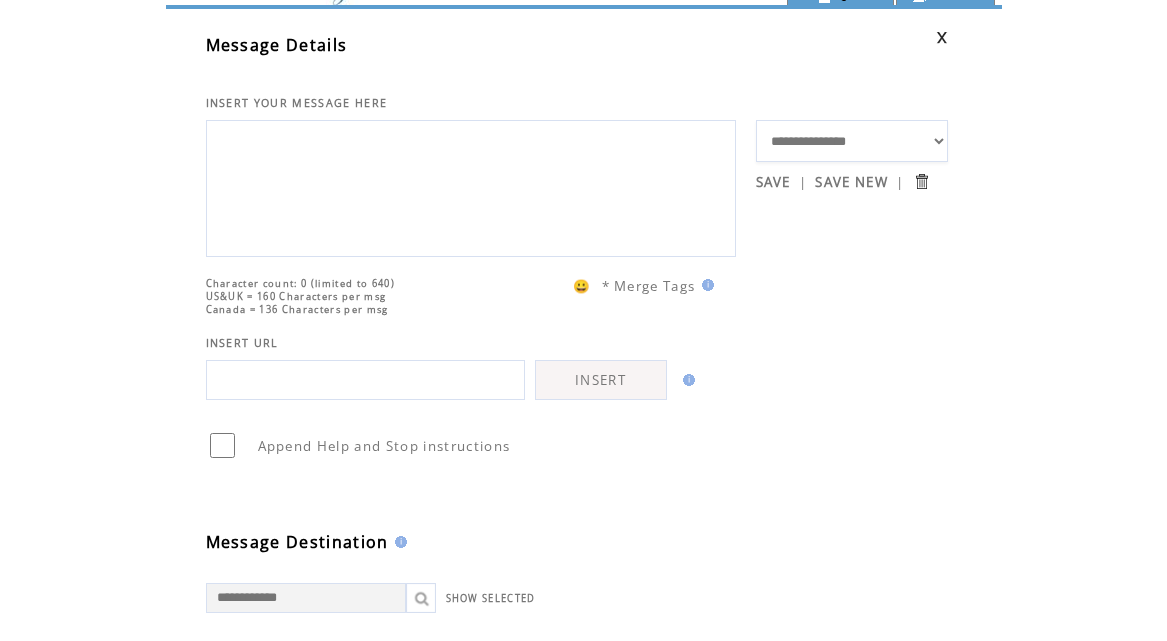 scroll, scrollTop: 41, scrollLeft: 0, axis: vertical 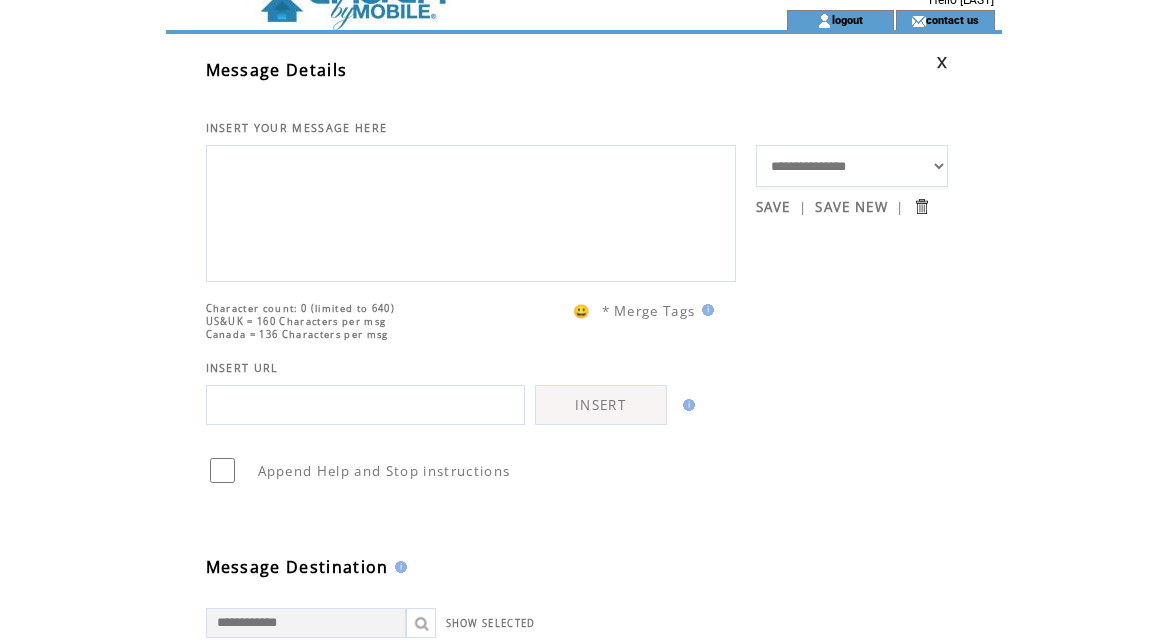 click at bounding box center (471, 211) 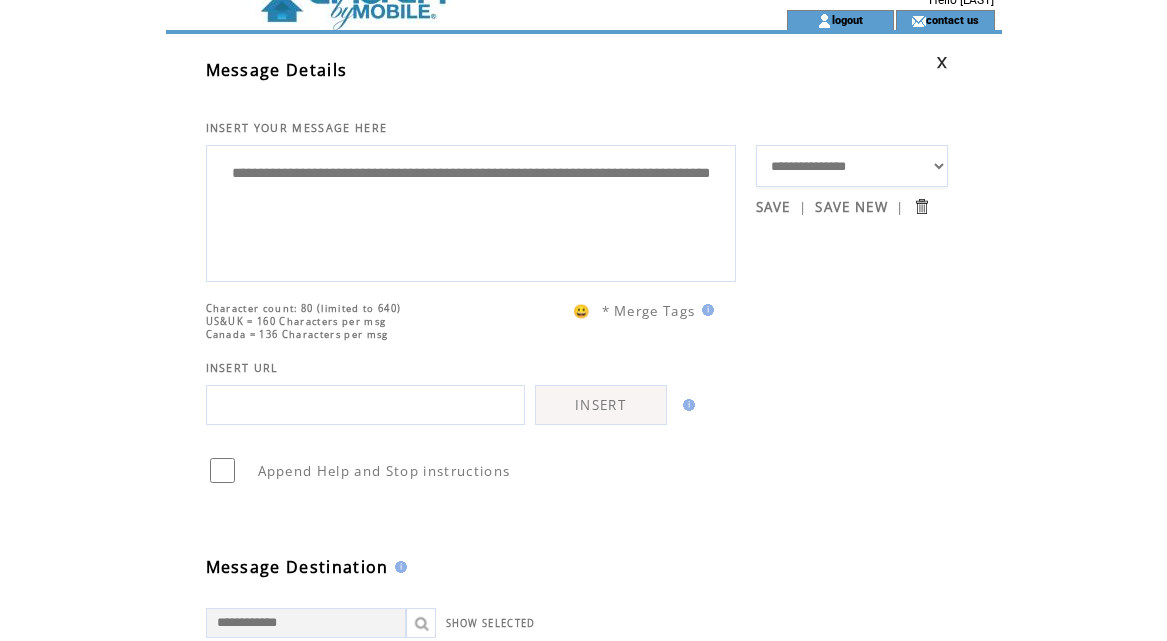 click on "**********" at bounding box center (471, 211) 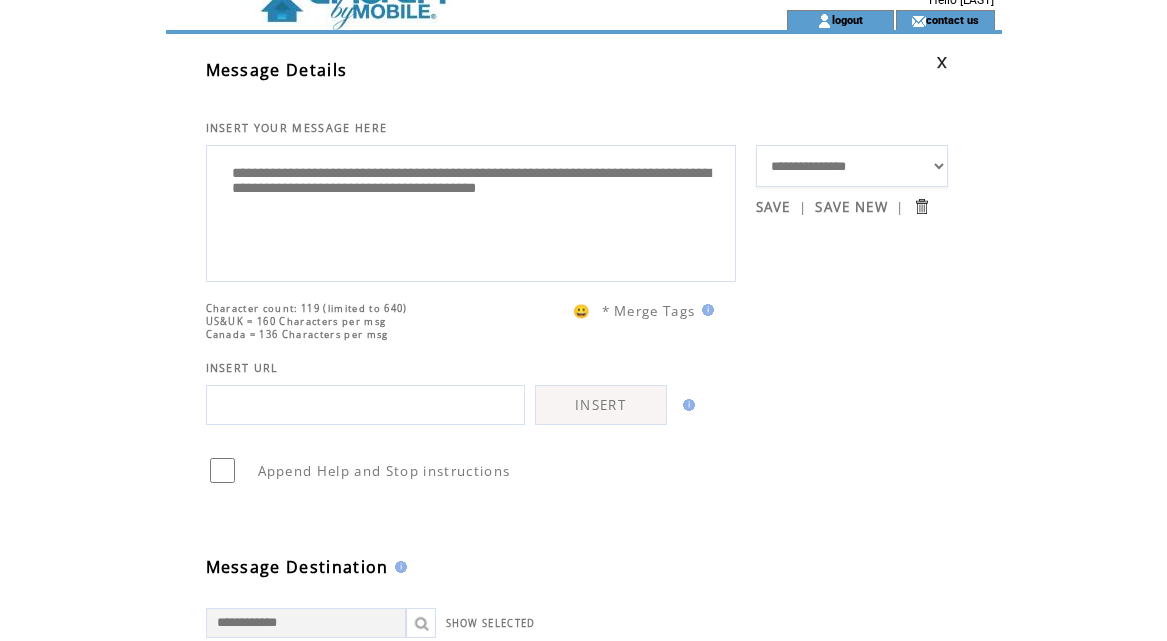 click on "**********" at bounding box center [471, 211] 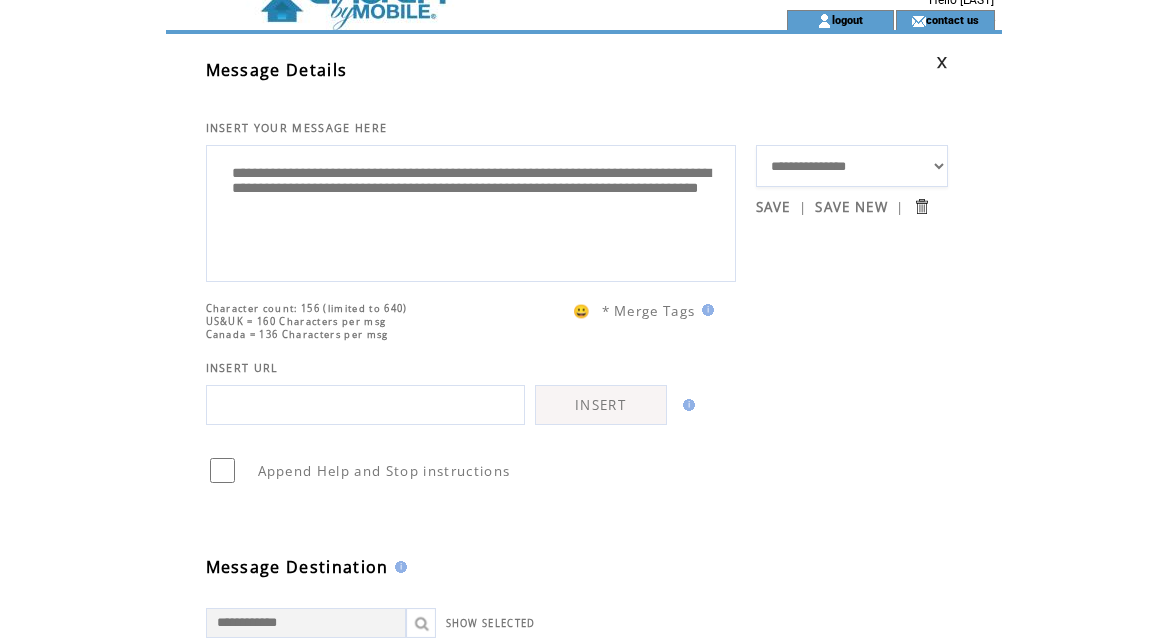 click on "**********" at bounding box center (471, 211) 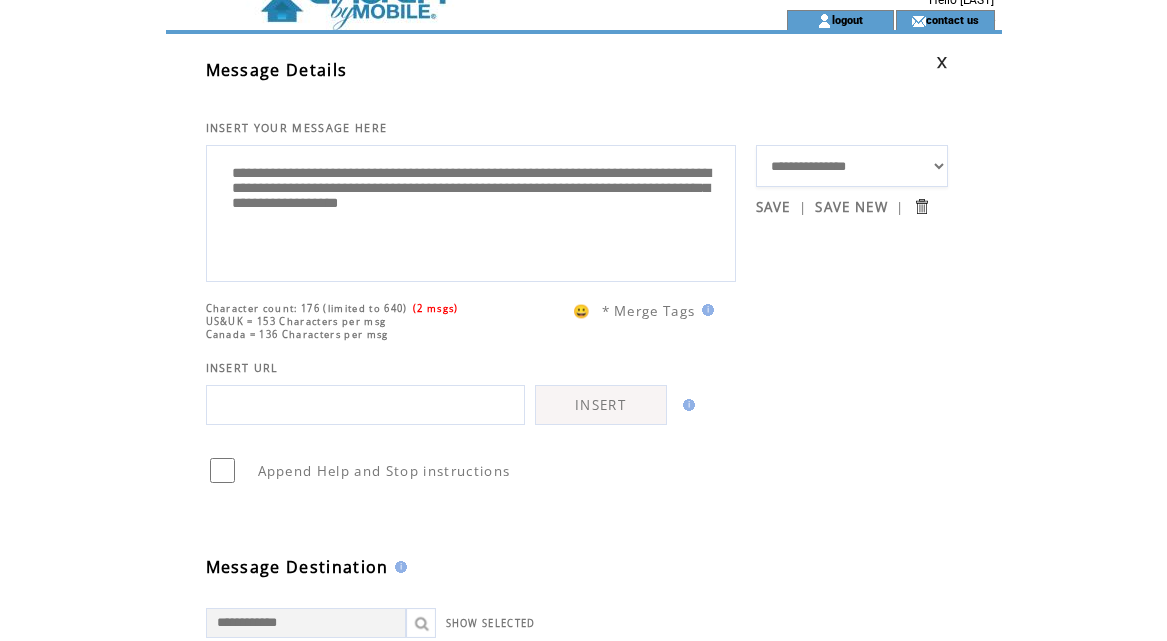 click on "**********" at bounding box center (471, 211) 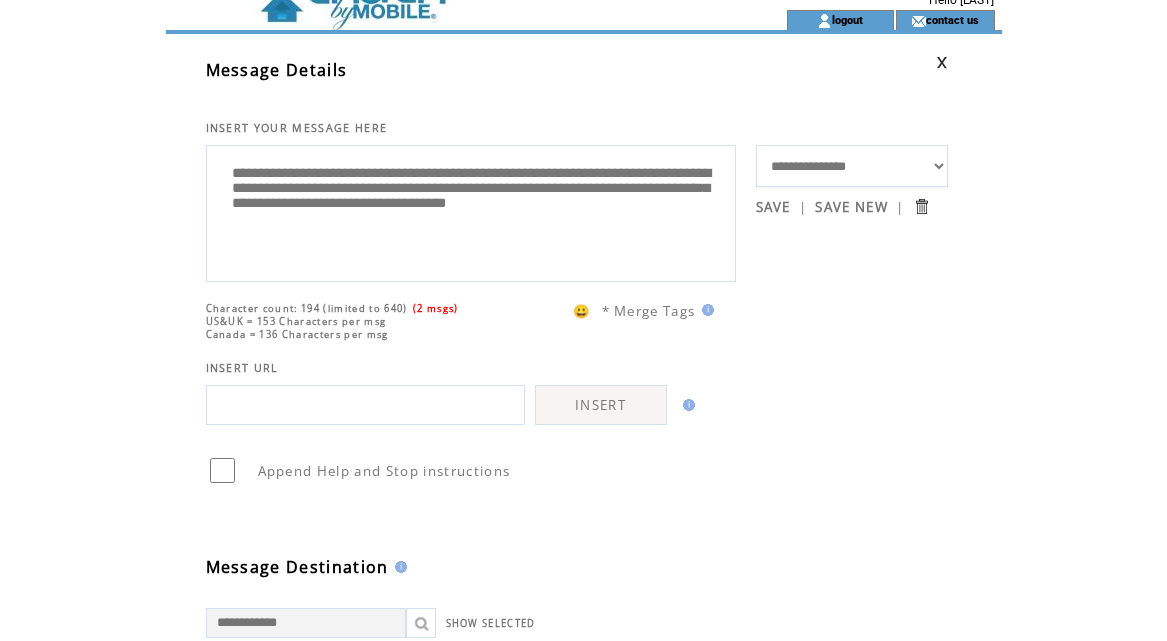 click on "**********" at bounding box center [471, 211] 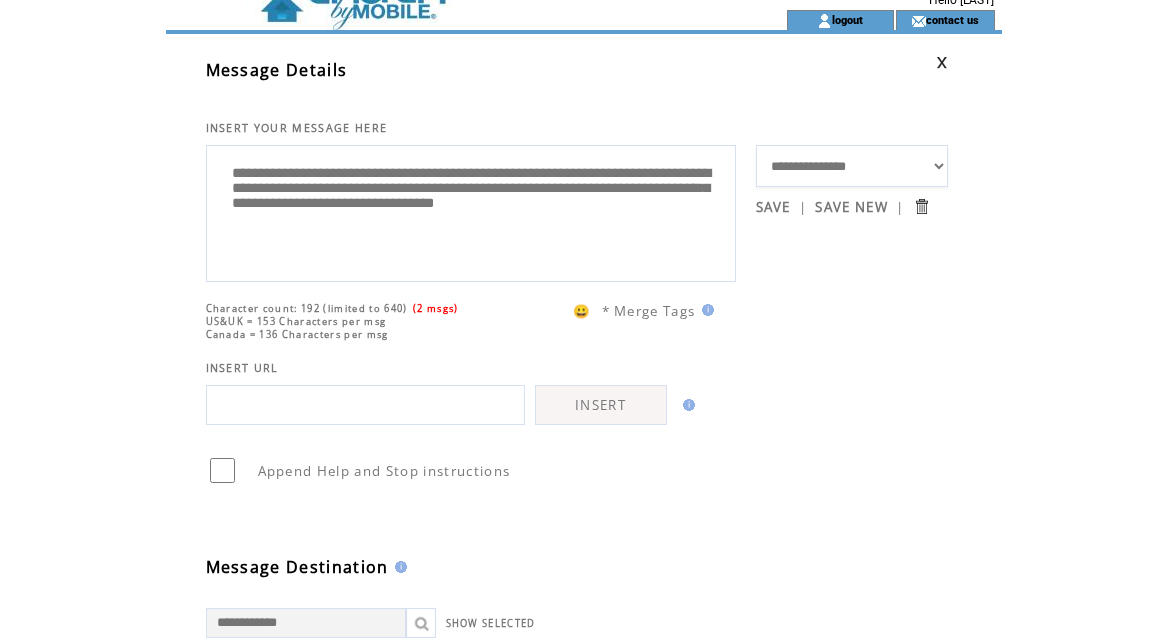 click on "**********" at bounding box center [471, 211] 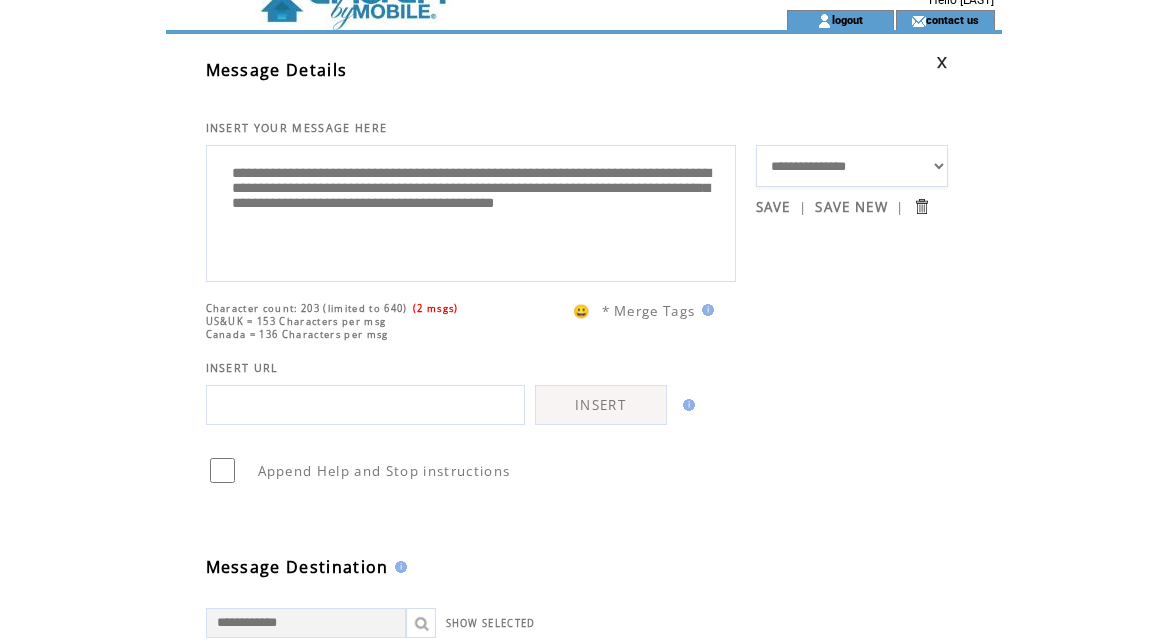click on "**********" at bounding box center [471, 211] 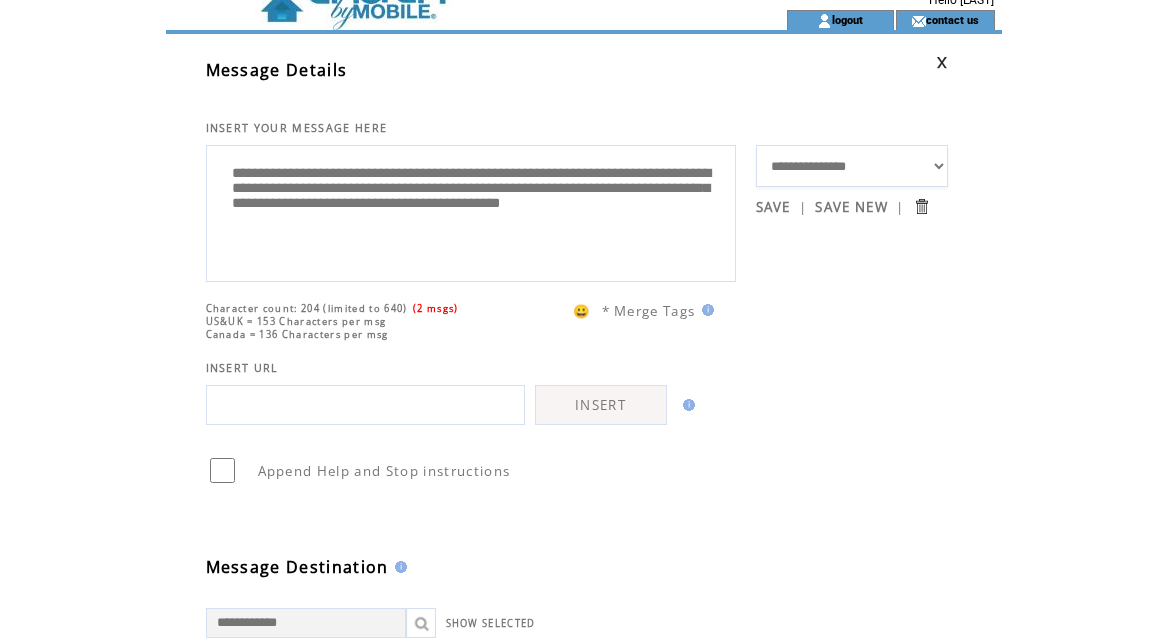 click on "**********" at bounding box center (471, 211) 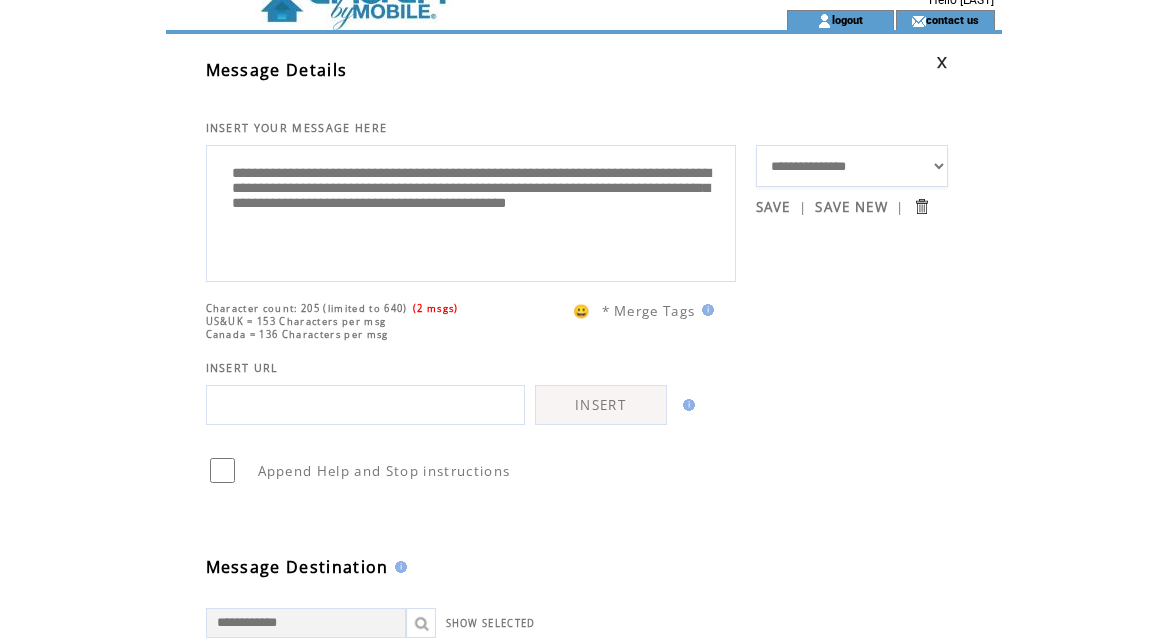 click on "**********" at bounding box center [471, 211] 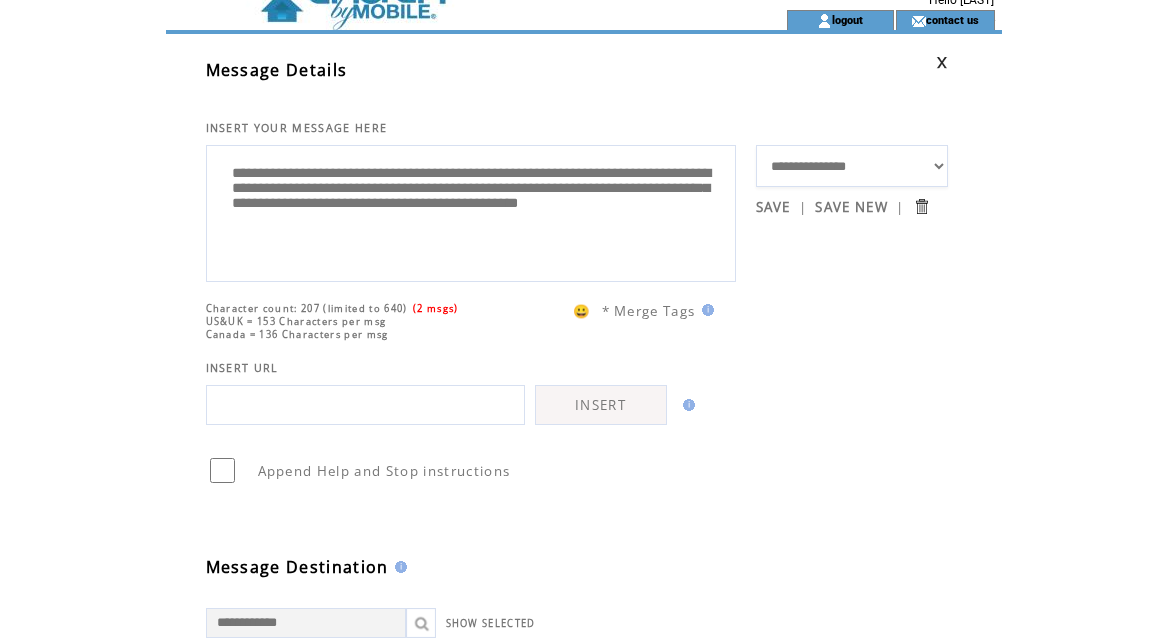 paste on "**********" 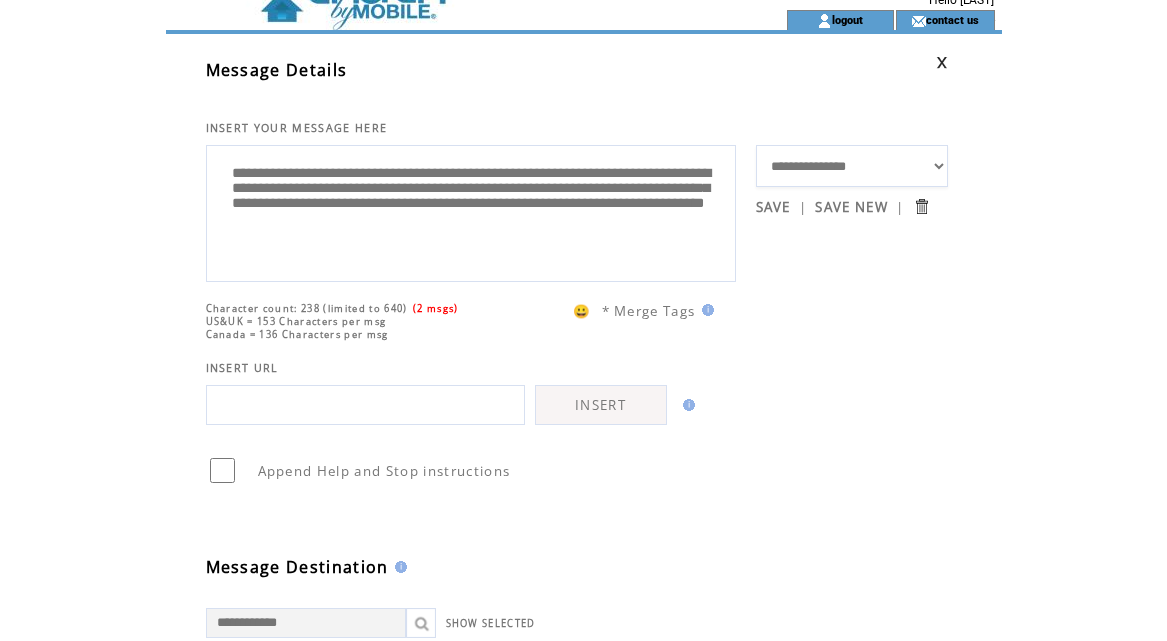 drag, startPoint x: 352, startPoint y: 278, endPoint x: 216, endPoint y: 171, distance: 173.04623 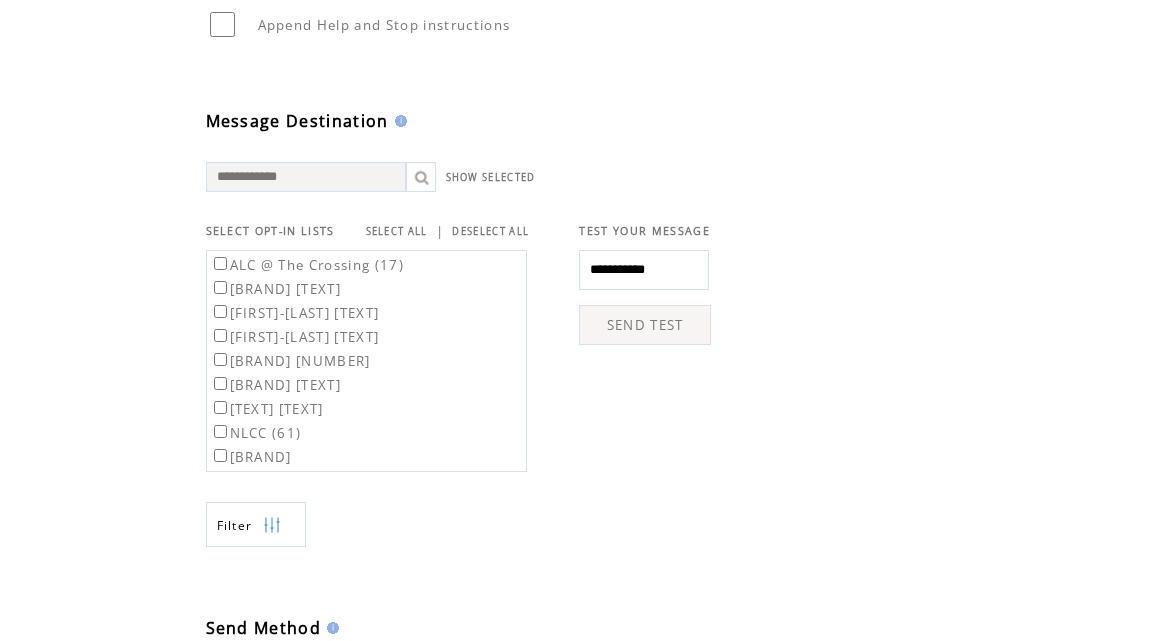 scroll, scrollTop: 800, scrollLeft: 0, axis: vertical 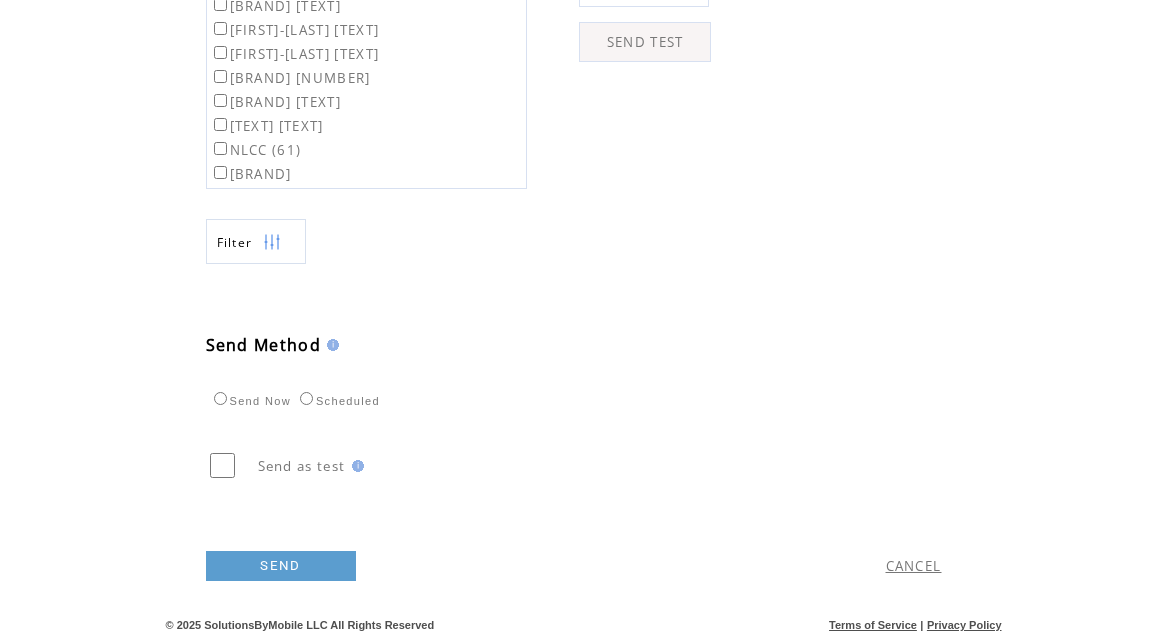 type on "**********" 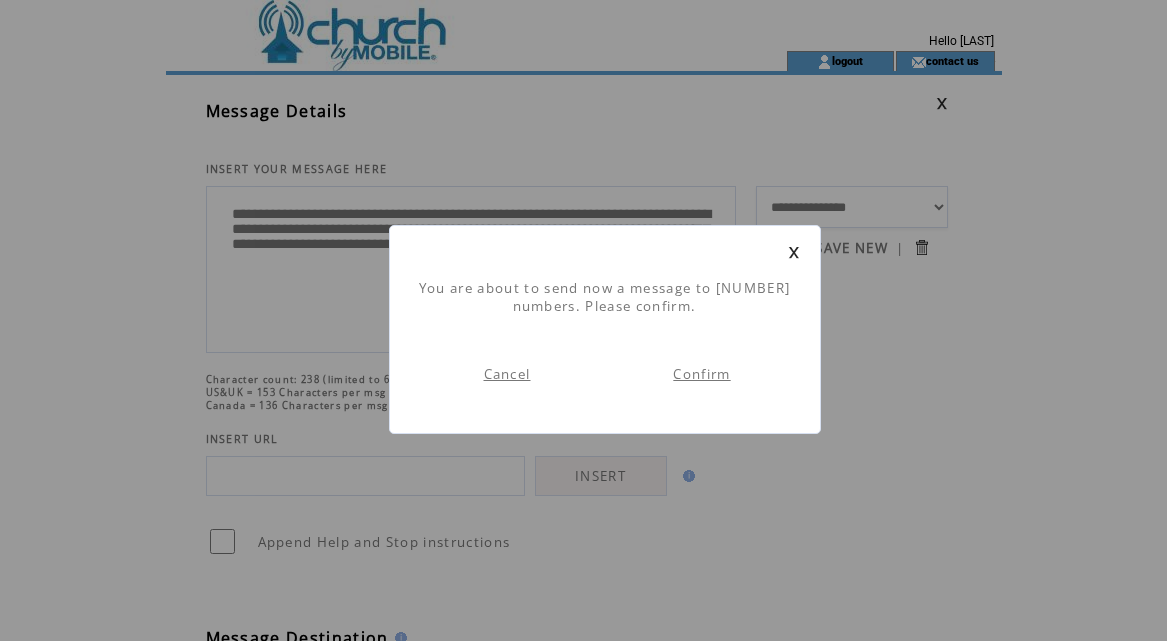 scroll, scrollTop: 1, scrollLeft: 0, axis: vertical 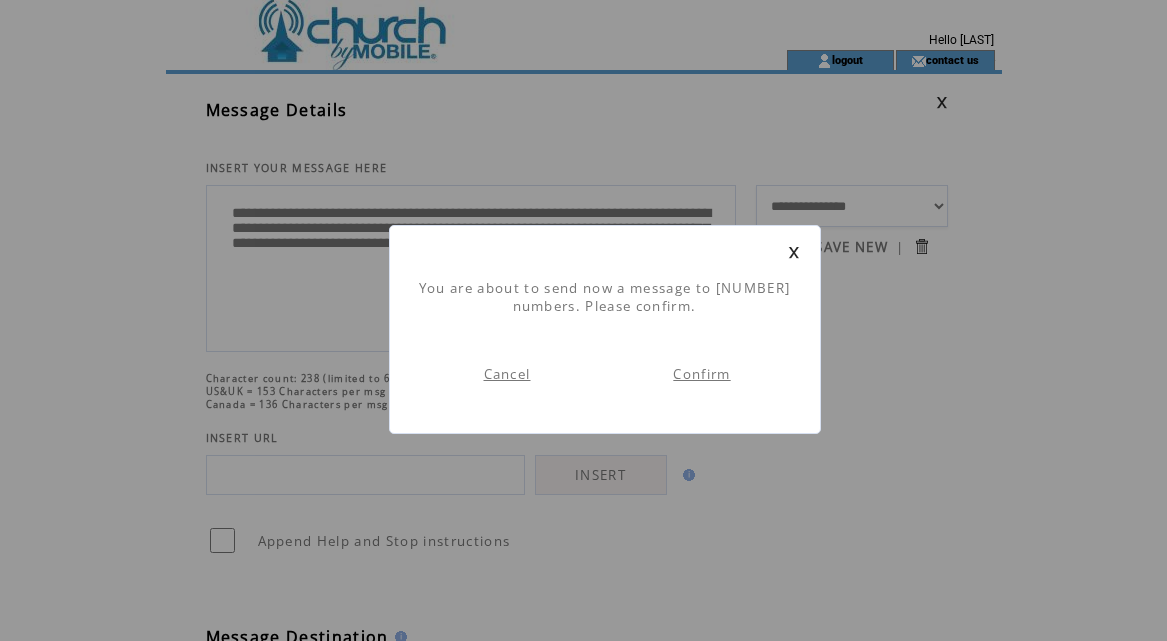click on "Confirm" at bounding box center (701, 374) 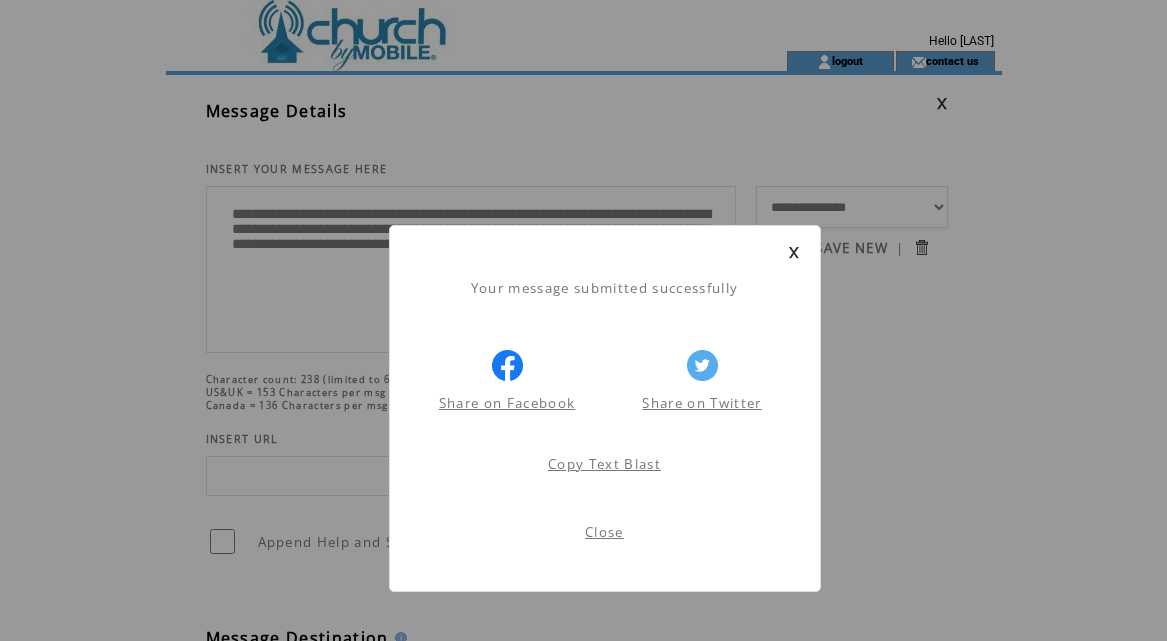 scroll, scrollTop: 1, scrollLeft: 0, axis: vertical 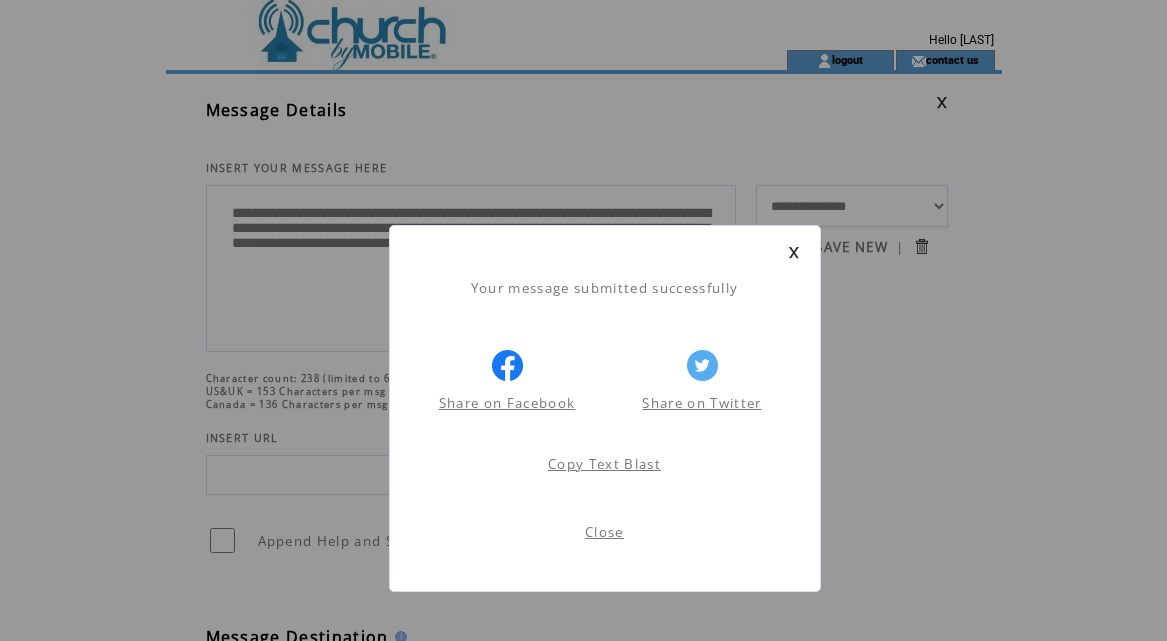 click on "Close" at bounding box center (604, 532) 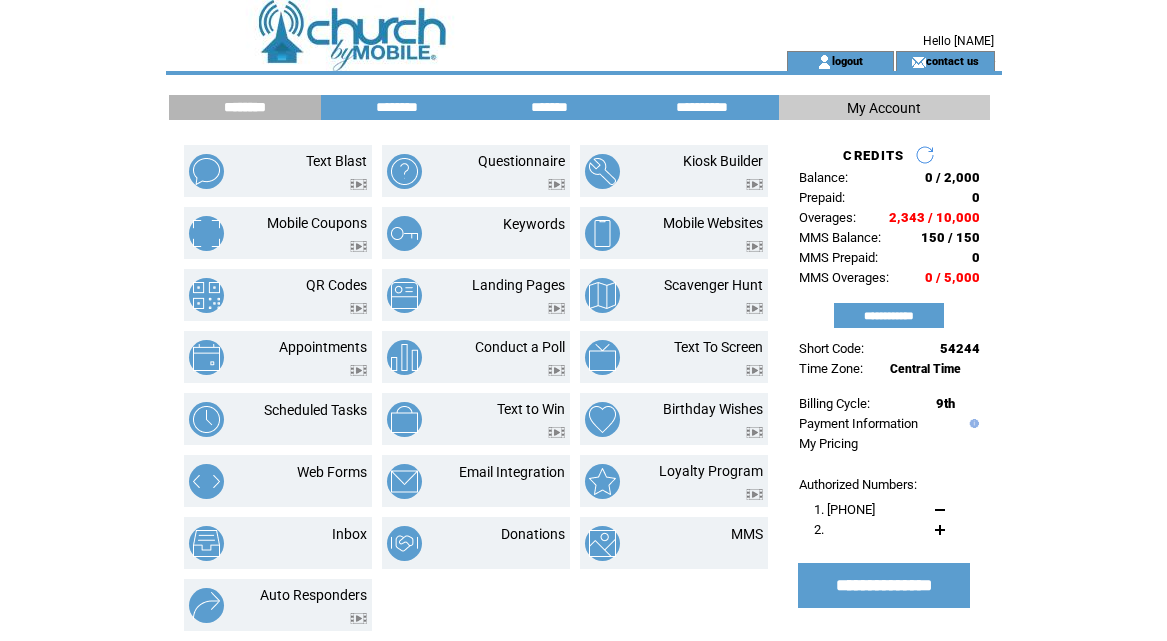 scroll, scrollTop: 0, scrollLeft: 0, axis: both 